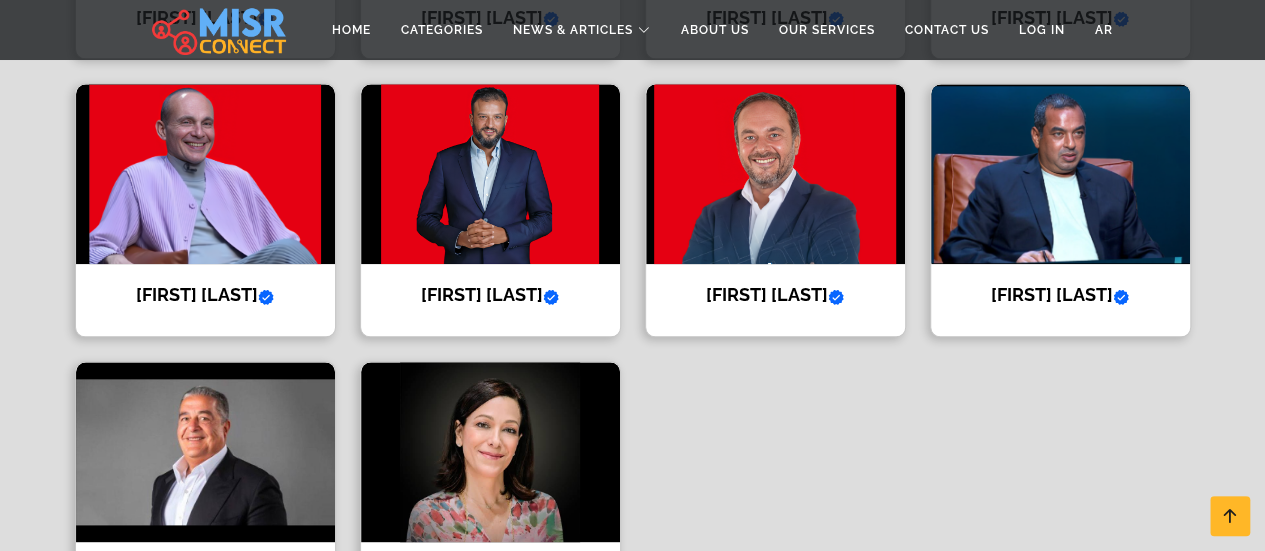 scroll, scrollTop: 984, scrollLeft: 0, axis: vertical 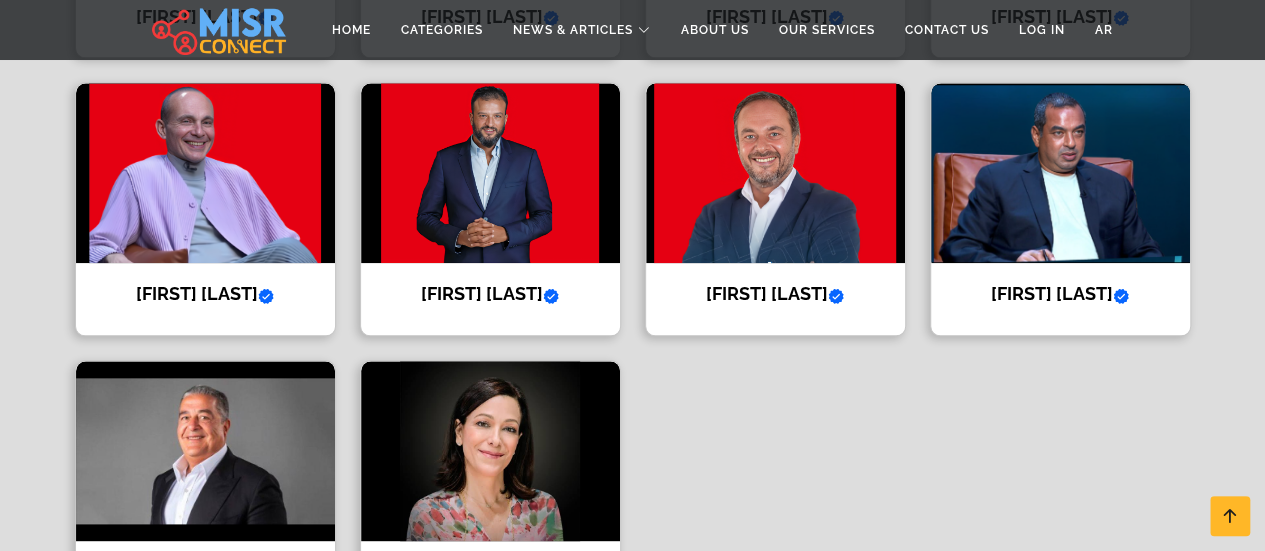 click at bounding box center (490, 173) 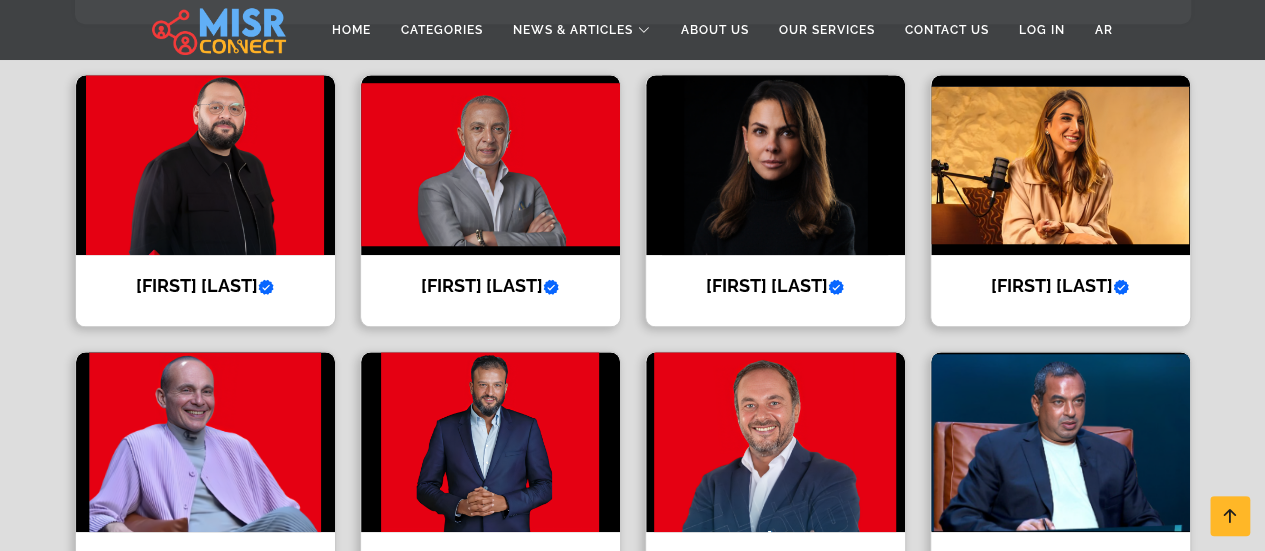 scroll, scrollTop: 716, scrollLeft: 0, axis: vertical 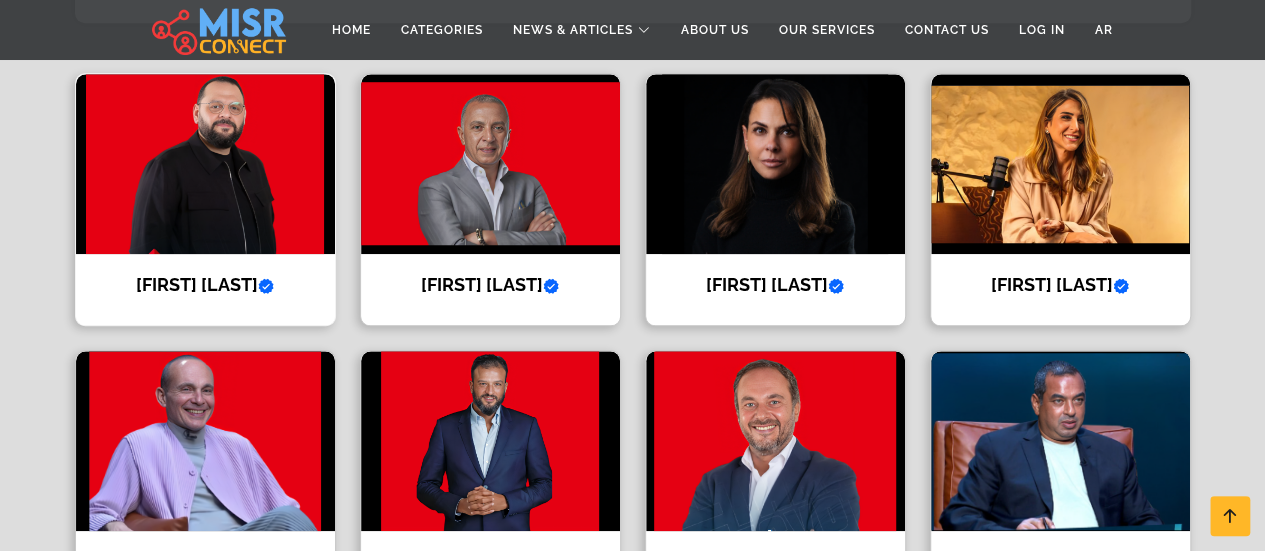 click at bounding box center (205, 164) 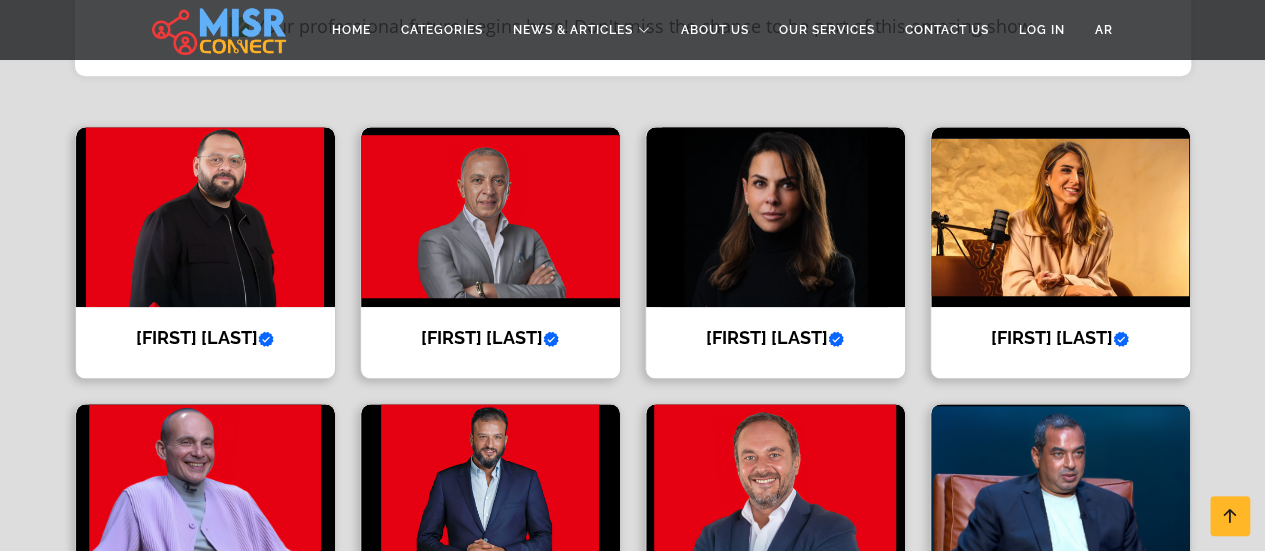scroll, scrollTop: 662, scrollLeft: 0, axis: vertical 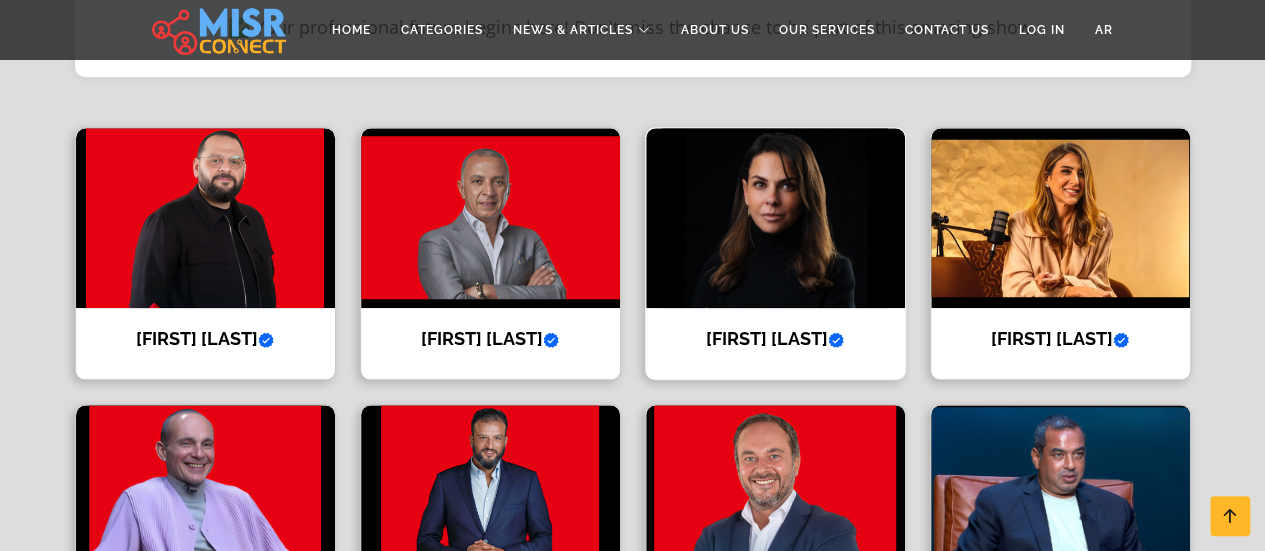 click on "Hilda Louca
Verified account" at bounding box center (775, 339) 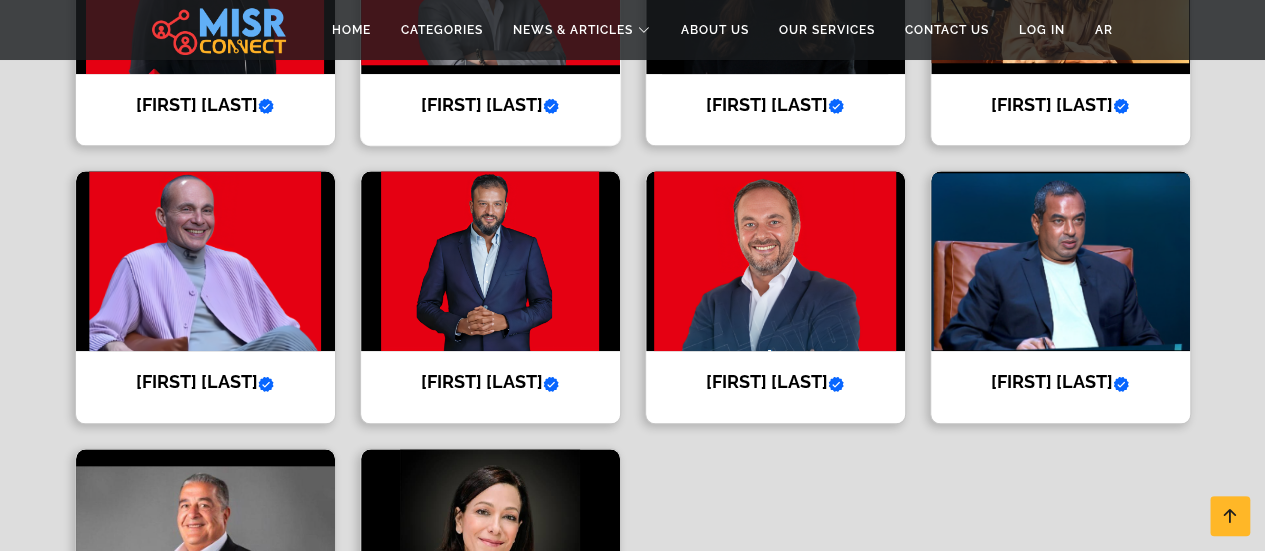 scroll, scrollTop: 894, scrollLeft: 0, axis: vertical 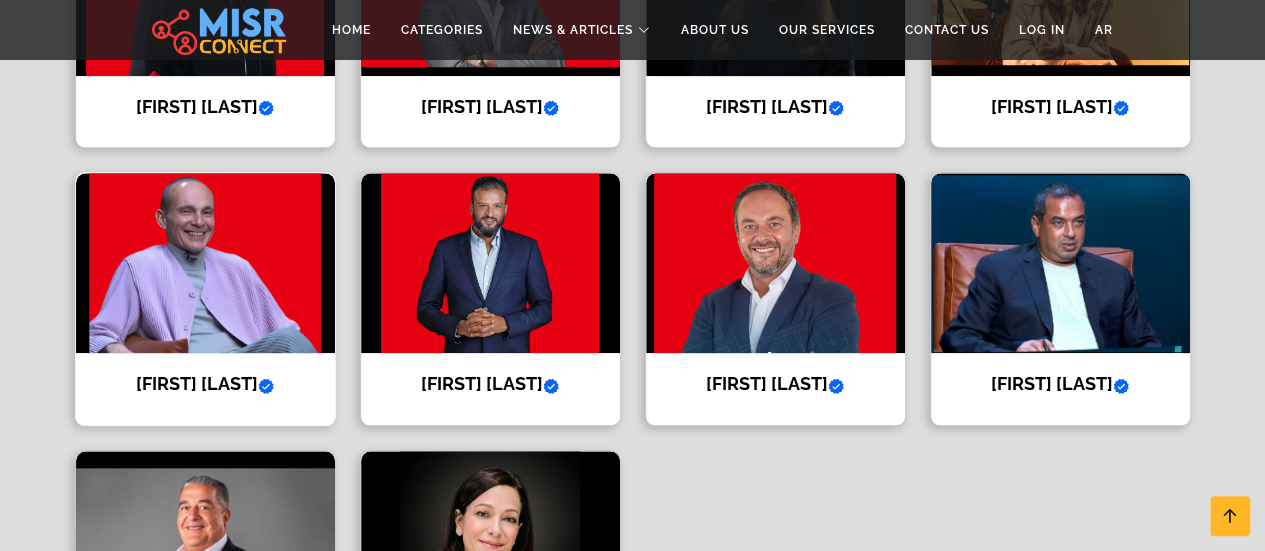 click on "Mohamed Farouk
Verified account
CEO of Mobica Furniture Company" at bounding box center (205, 299) 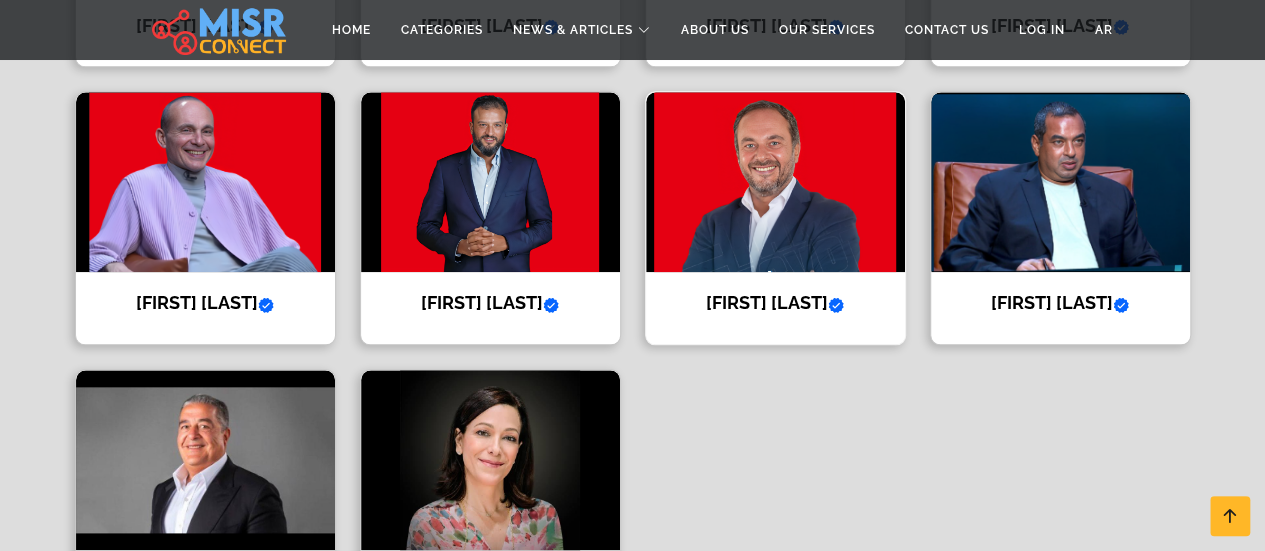 scroll, scrollTop: 976, scrollLeft: 0, axis: vertical 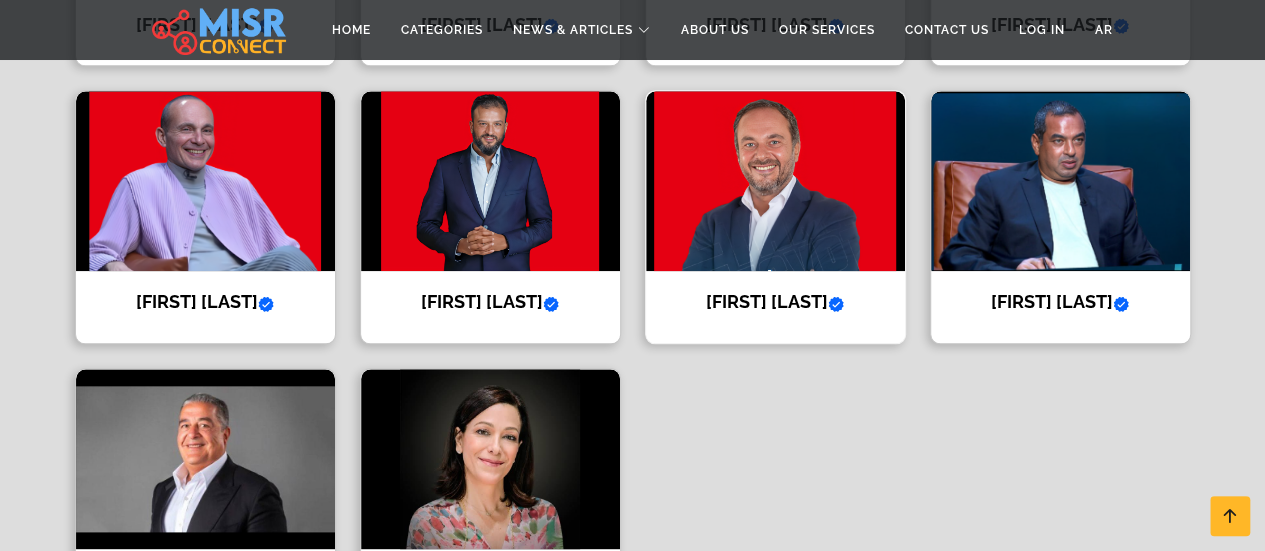 click on "Ahmed Tarek Khalil
Verified account" at bounding box center (775, 302) 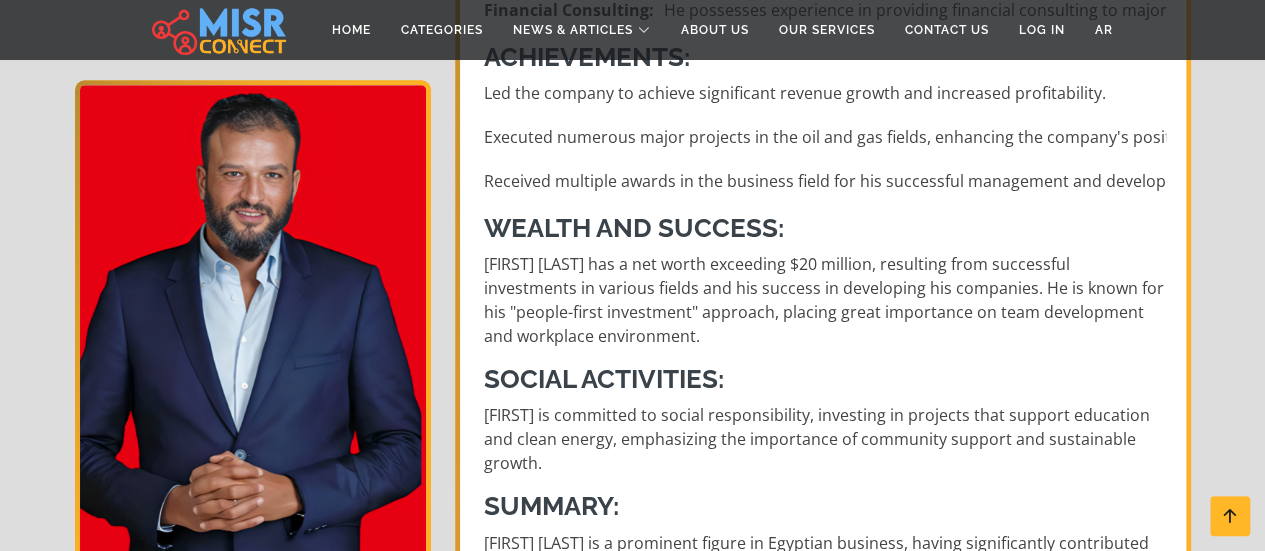 scroll, scrollTop: 932, scrollLeft: 0, axis: vertical 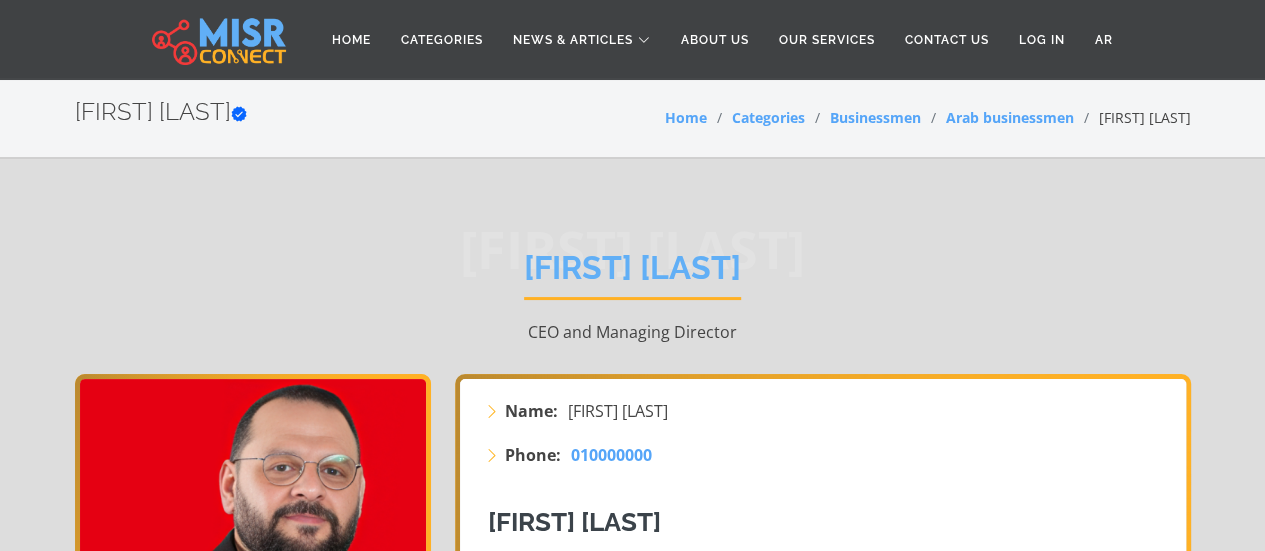 click on "[FIRST] [LAST]" at bounding box center (618, 411) 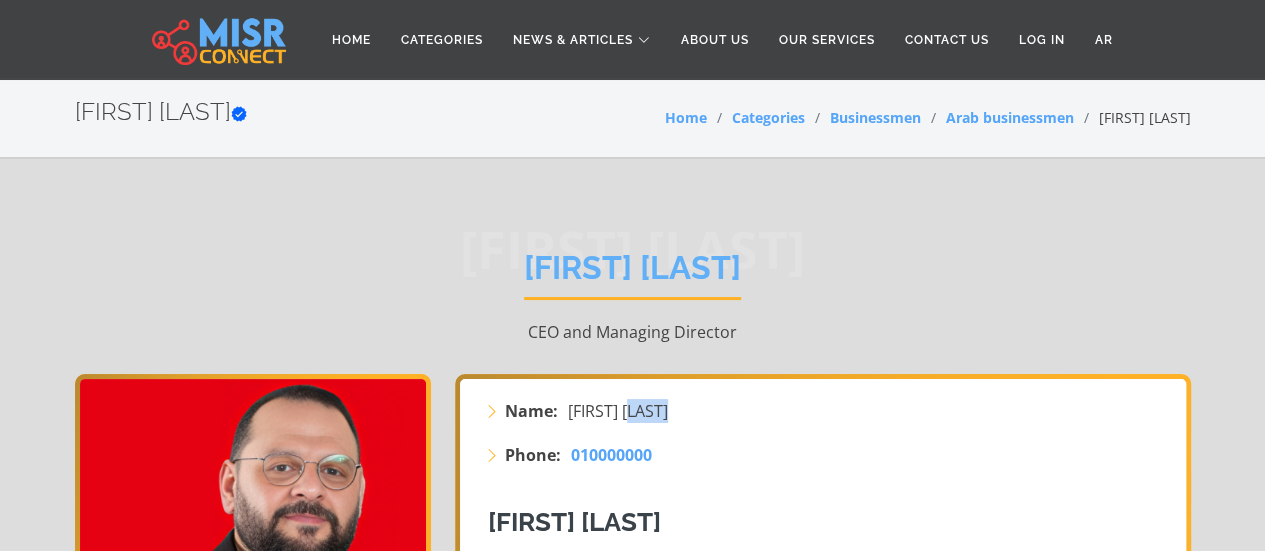 click on "[FIRST] [LAST]" at bounding box center [618, 411] 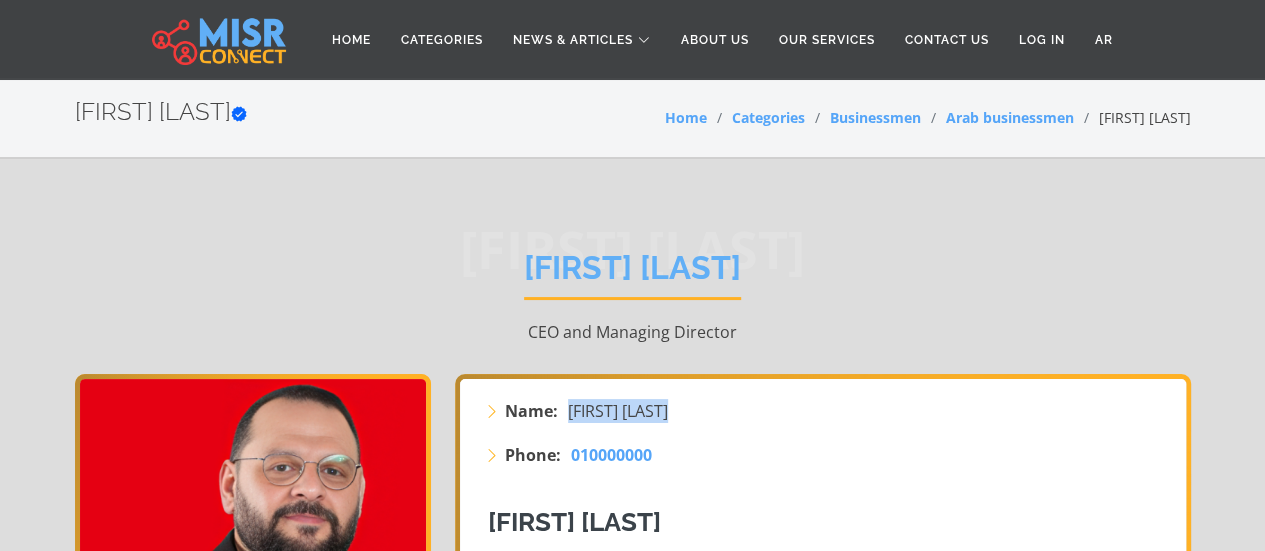 drag, startPoint x: 571, startPoint y: 411, endPoint x: 744, endPoint y: 412, distance: 173.00288 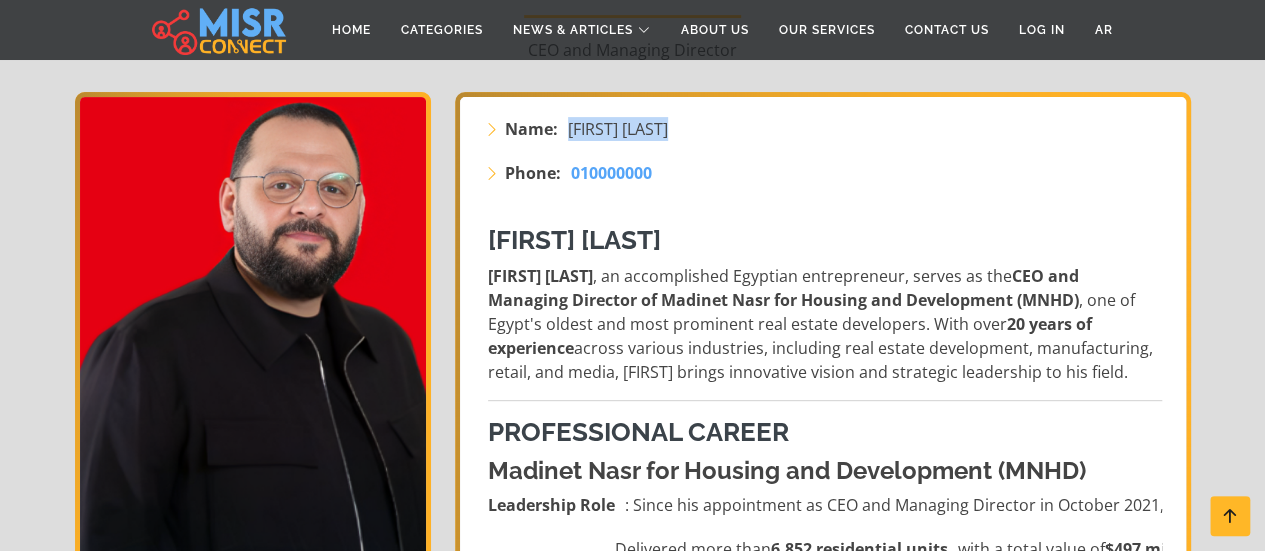 scroll, scrollTop: 281, scrollLeft: 0, axis: vertical 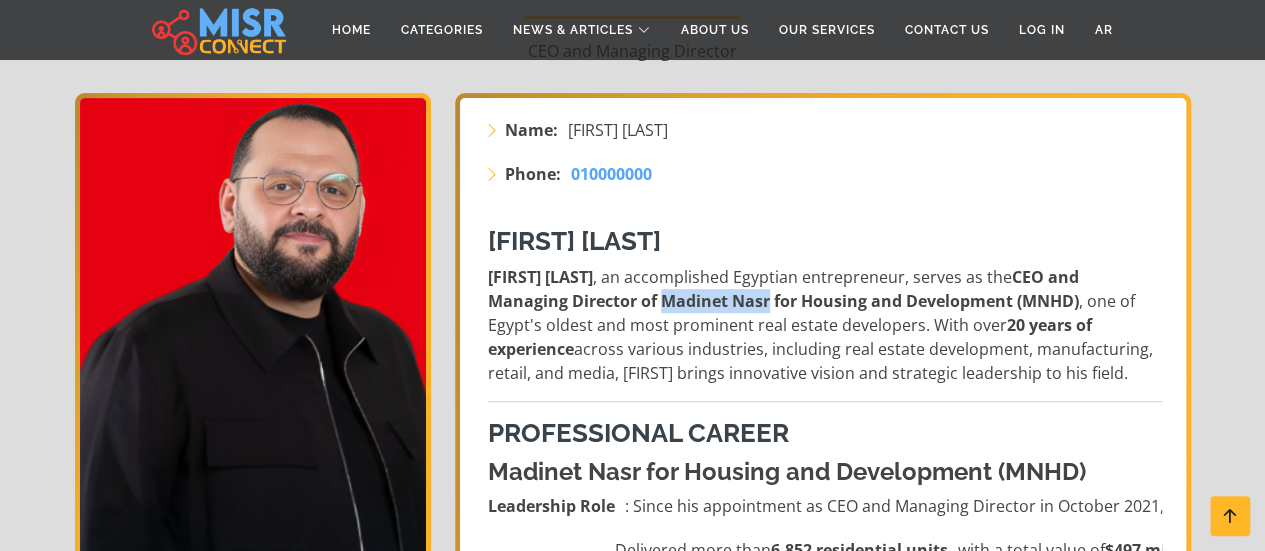 drag, startPoint x: 666, startPoint y: 304, endPoint x: 766, endPoint y: 306, distance: 100.02 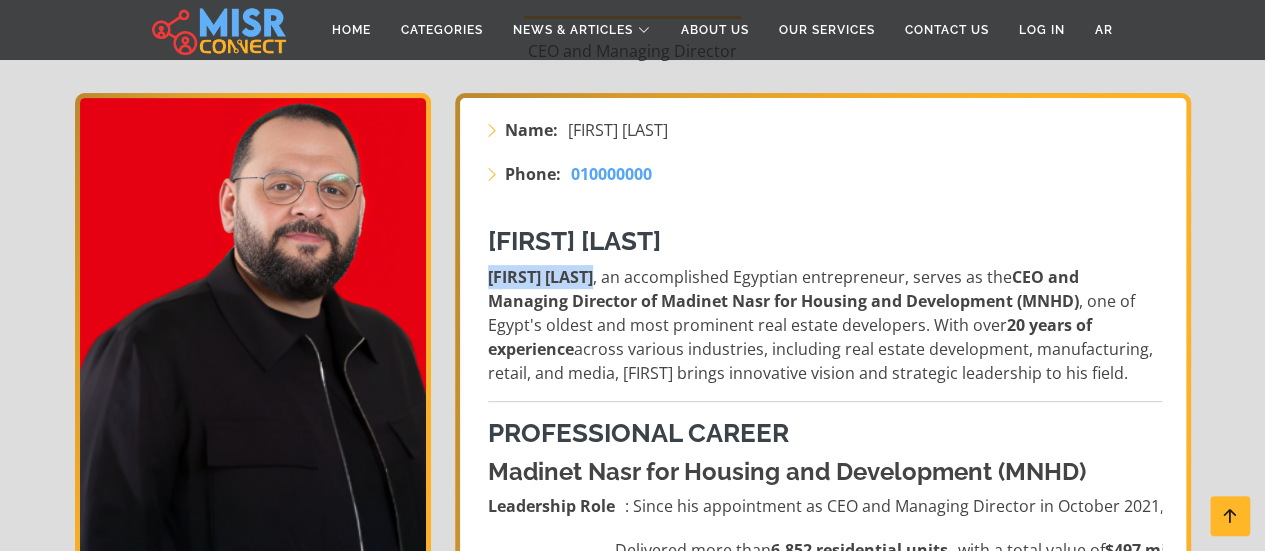 drag, startPoint x: 485, startPoint y: 278, endPoint x: 611, endPoint y: 283, distance: 126.09917 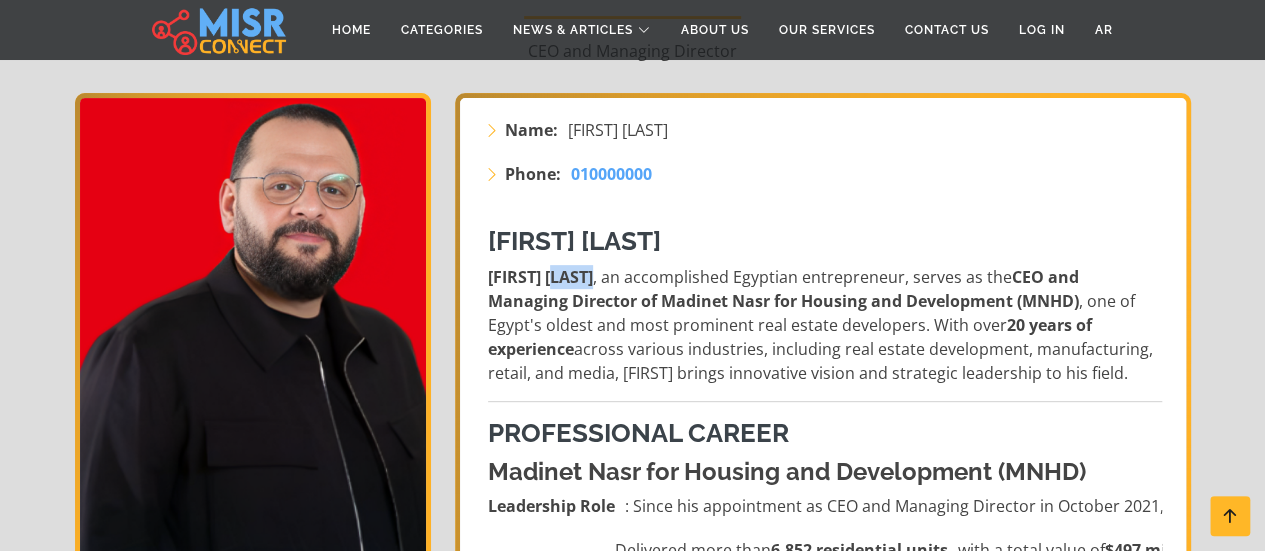 click on "Abdullah Salam" at bounding box center (540, 277) 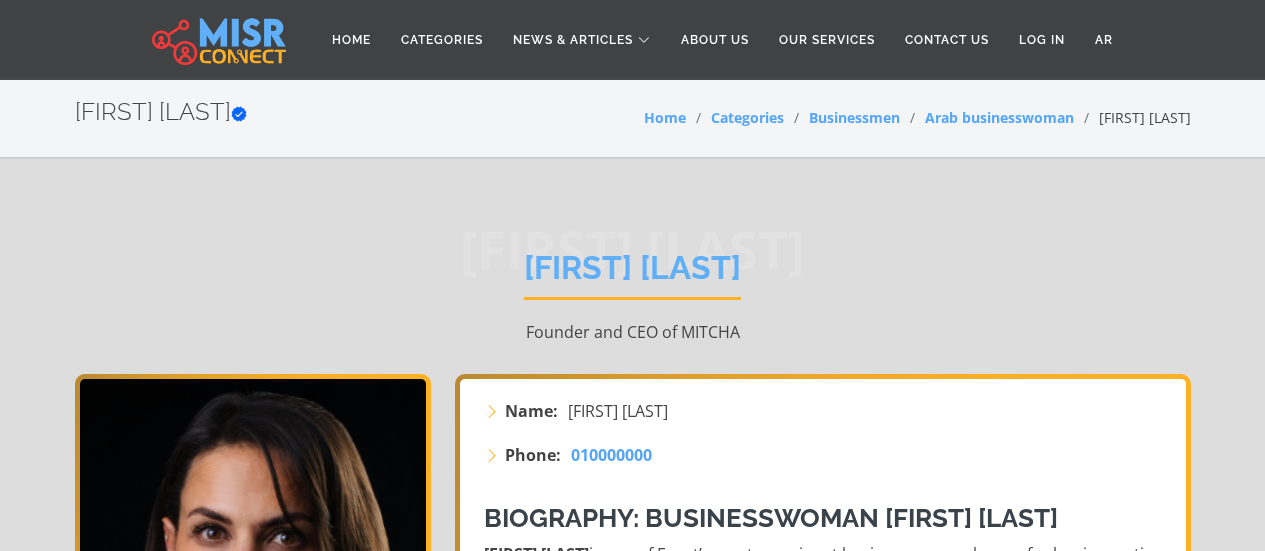 scroll, scrollTop: 0, scrollLeft: 0, axis: both 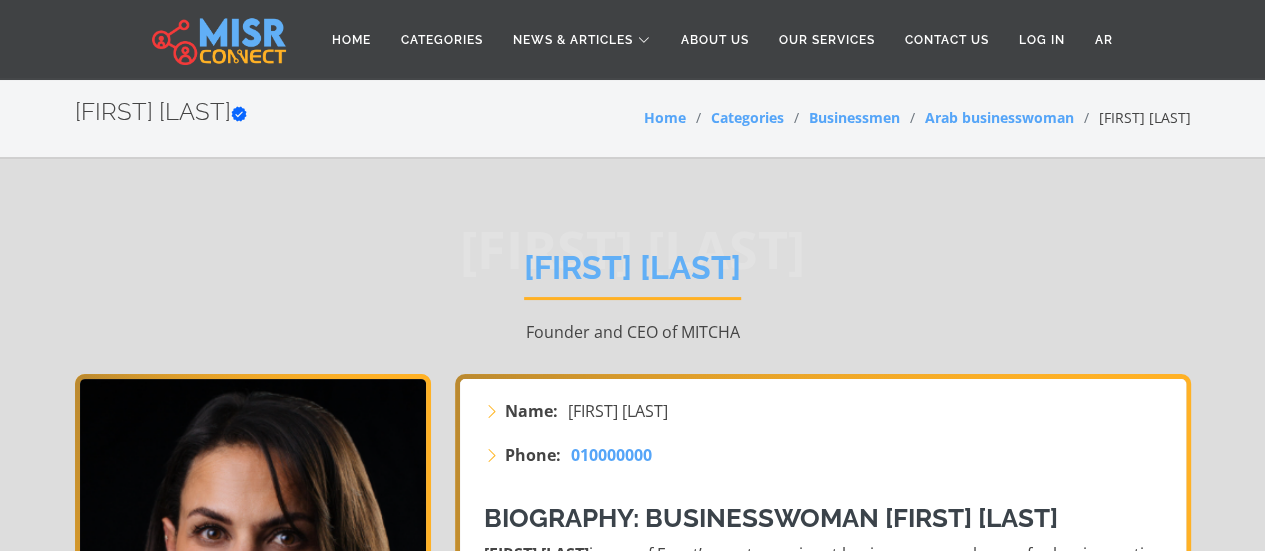 click on "[FIRST] [LAST]" at bounding box center [618, 411] 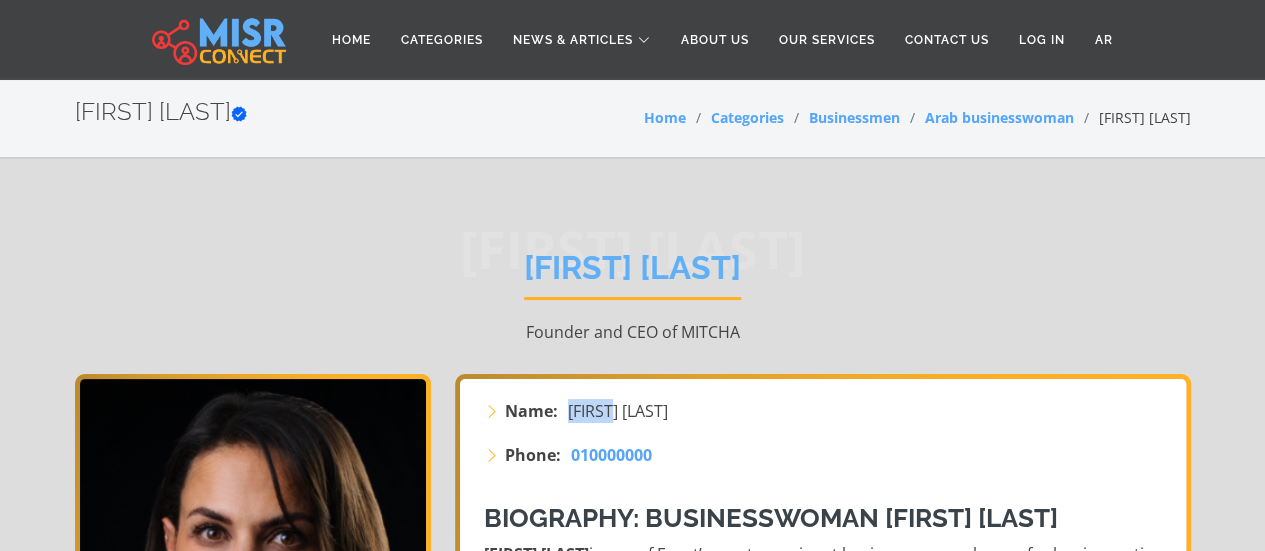 click on "[FIRST] [LAST]" at bounding box center [618, 411] 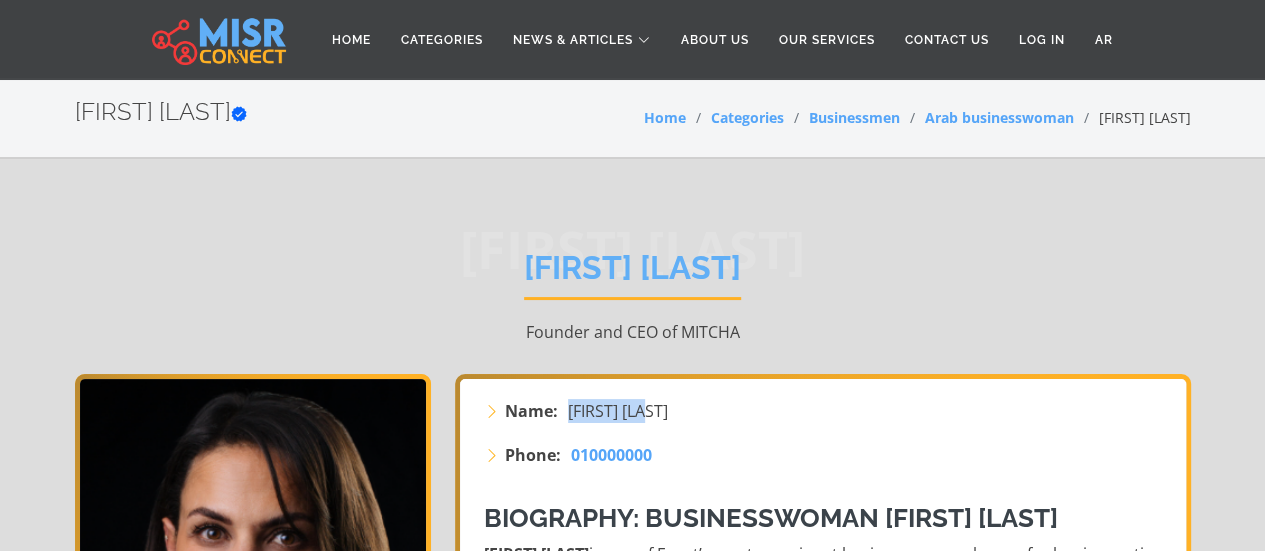 drag, startPoint x: 571, startPoint y: 411, endPoint x: 658, endPoint y: 411, distance: 87 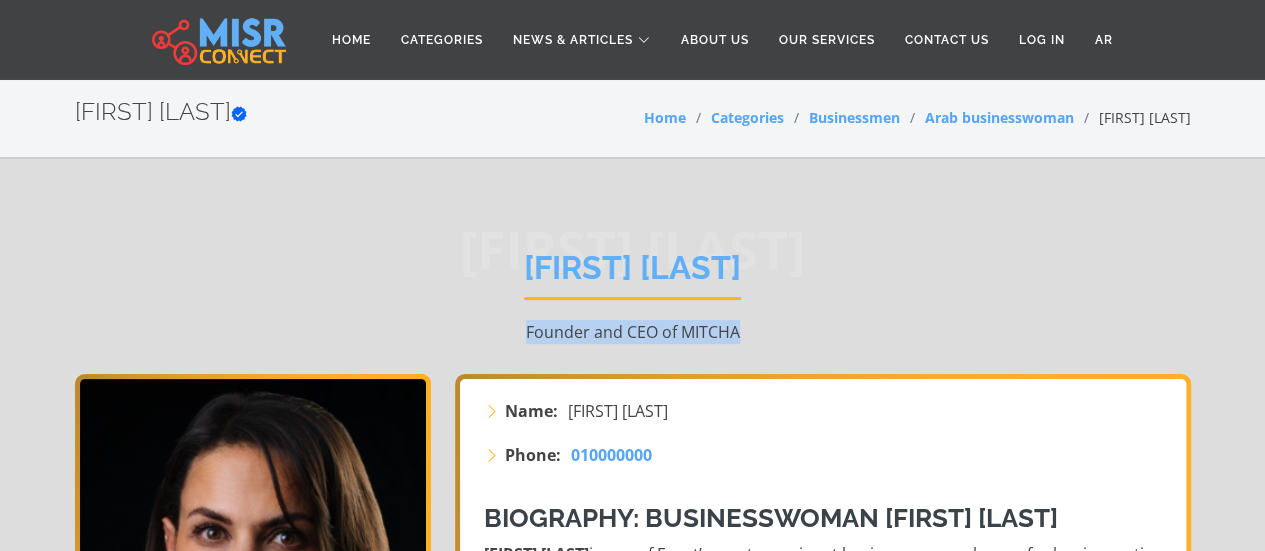 drag, startPoint x: 516, startPoint y: 329, endPoint x: 756, endPoint y: 334, distance: 240.05208 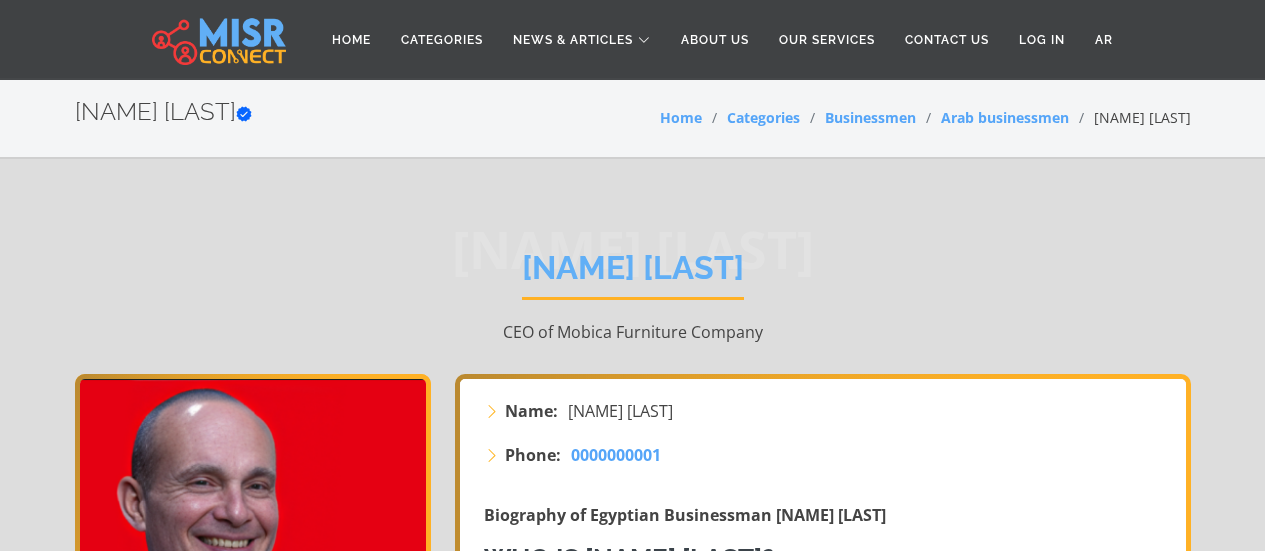scroll, scrollTop: 0, scrollLeft: 0, axis: both 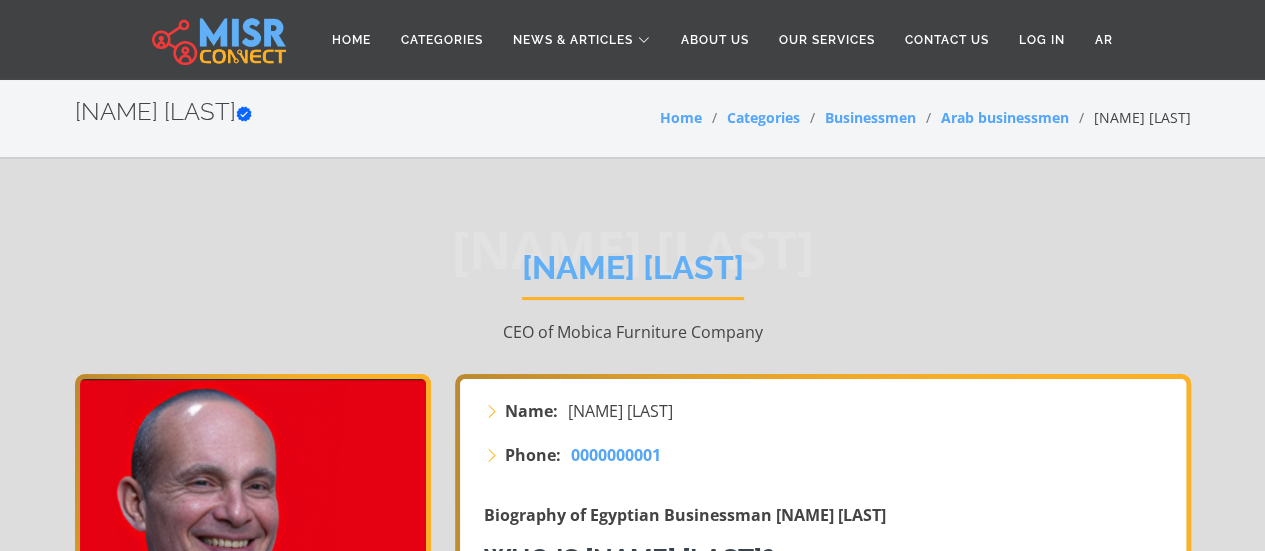 click on "CEO of Mobica Furniture Company" at bounding box center (633, 332) 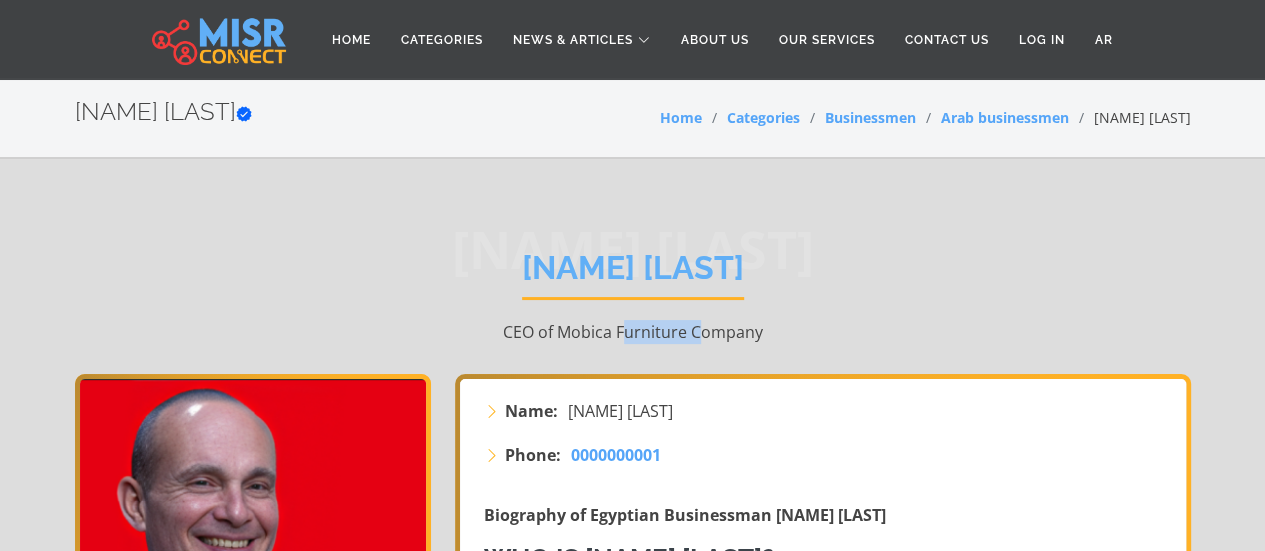 click on "CEO of Mobica Furniture Company" at bounding box center (633, 332) 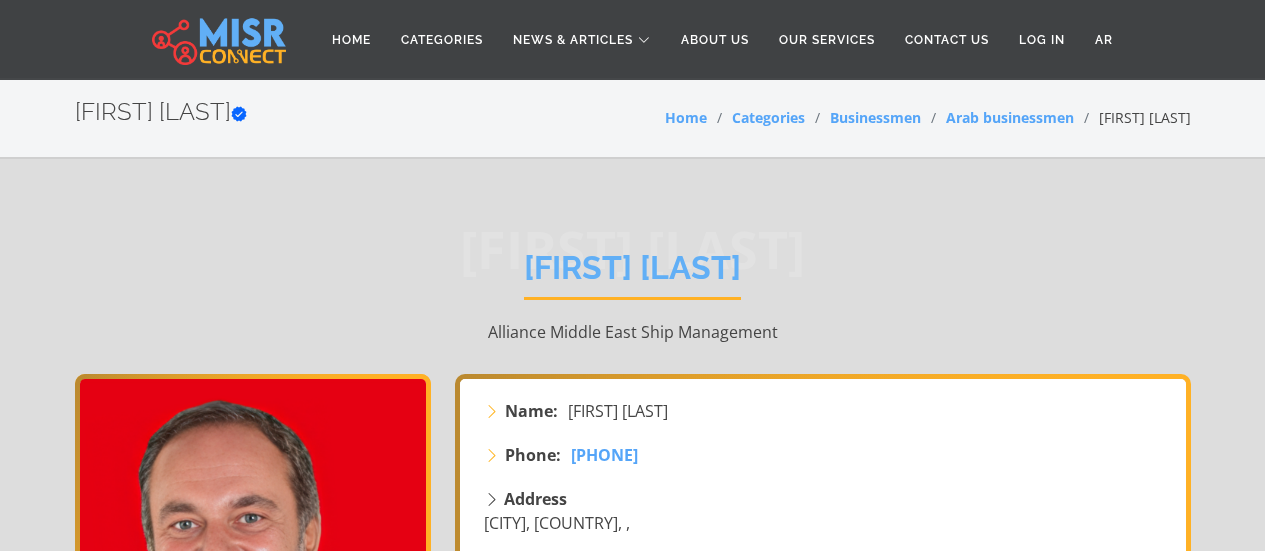 scroll, scrollTop: 0, scrollLeft: 0, axis: both 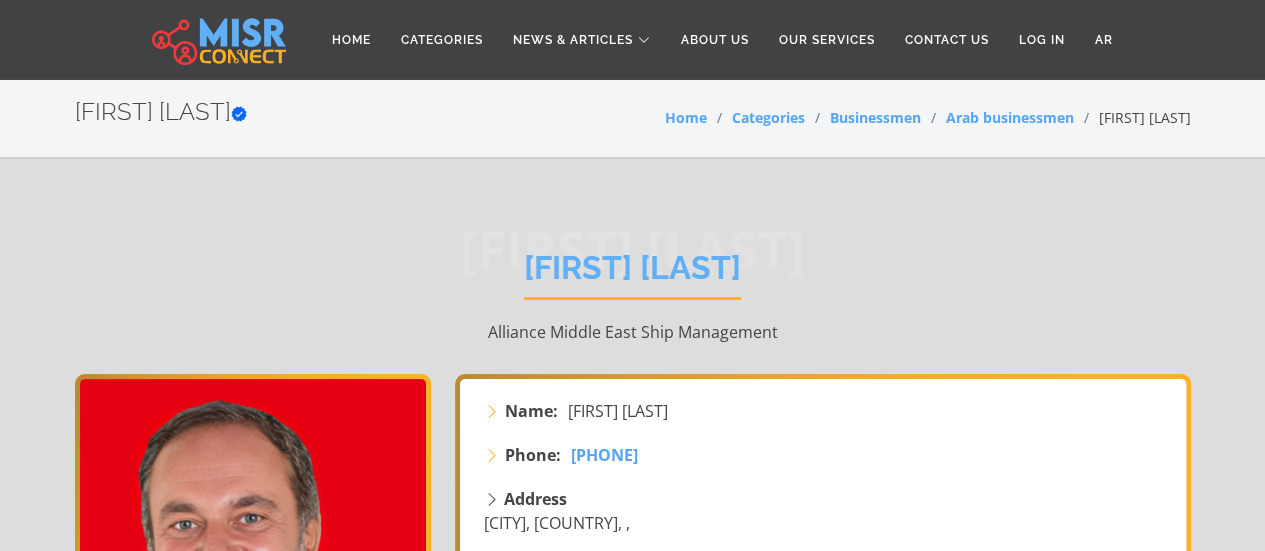 click on "[NAME]" at bounding box center [618, 411] 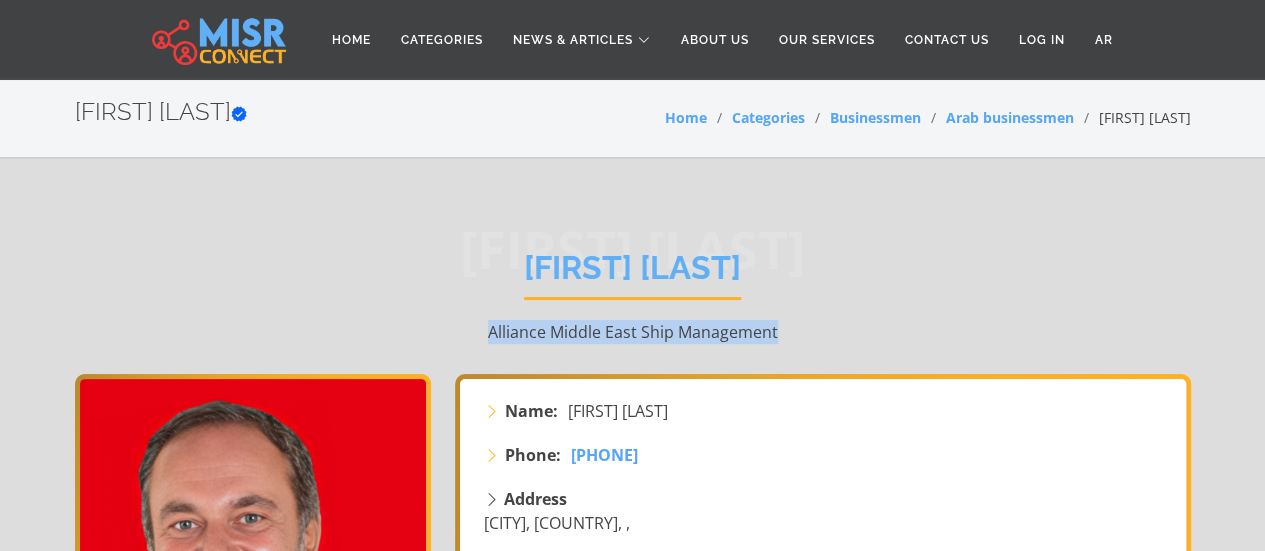 drag, startPoint x: 486, startPoint y: 334, endPoint x: 817, endPoint y: 355, distance: 331.6655 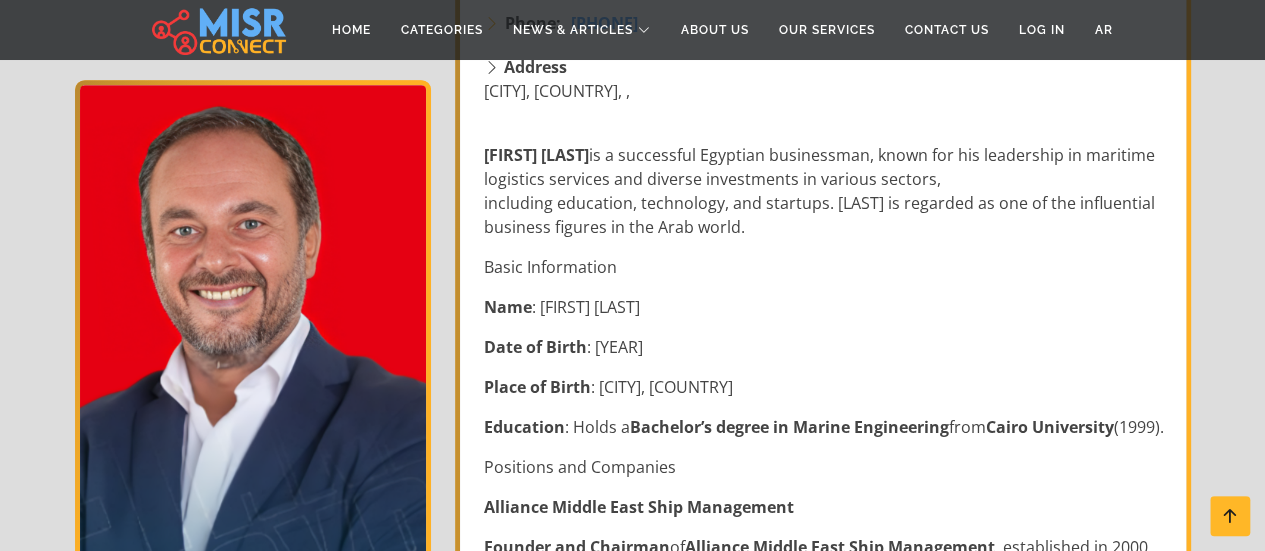 scroll, scrollTop: 431, scrollLeft: 0, axis: vertical 